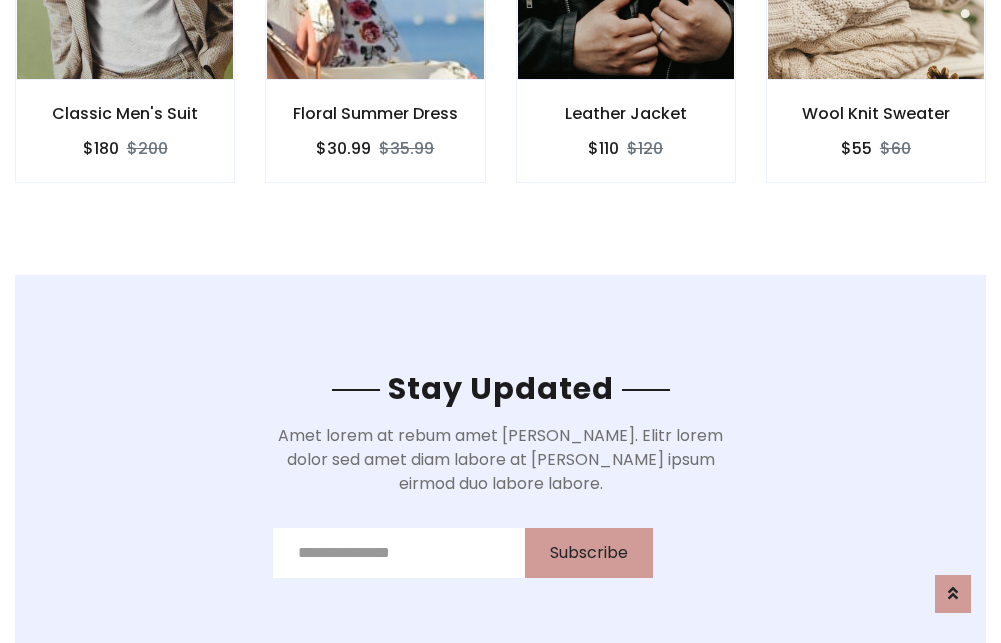 scroll, scrollTop: 3012, scrollLeft: 0, axis: vertical 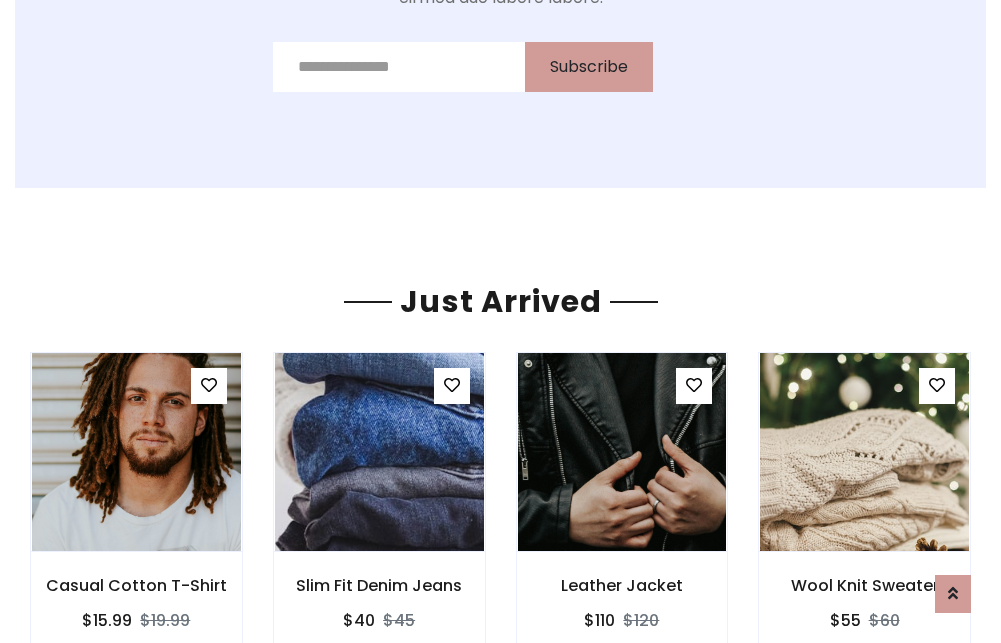 click on "Leather Jacket
$110
$120" at bounding box center [626, -441] 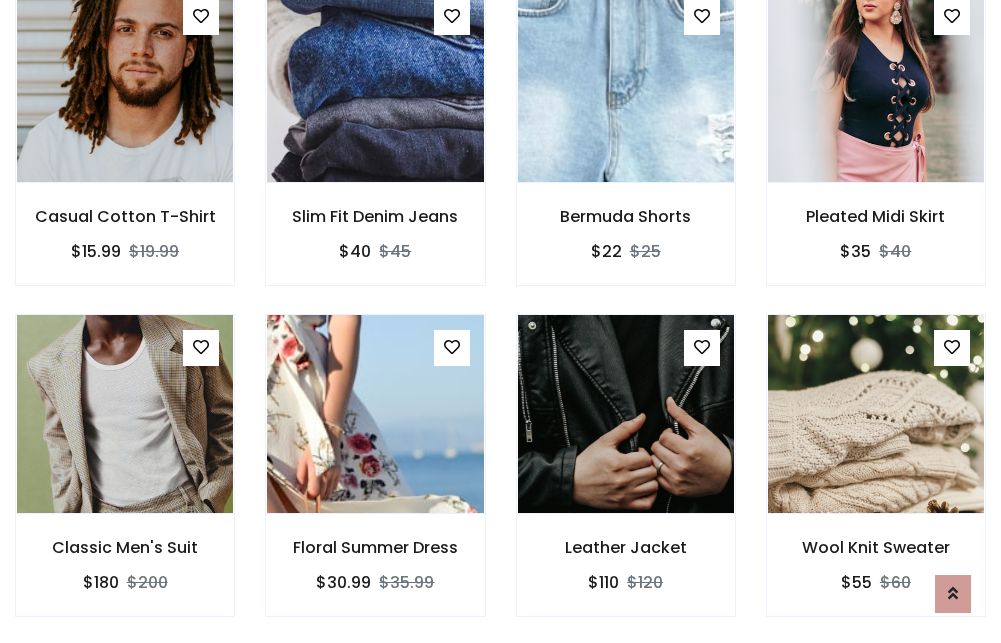click on "Leather Jacket
$110
$120" at bounding box center [626, 479] 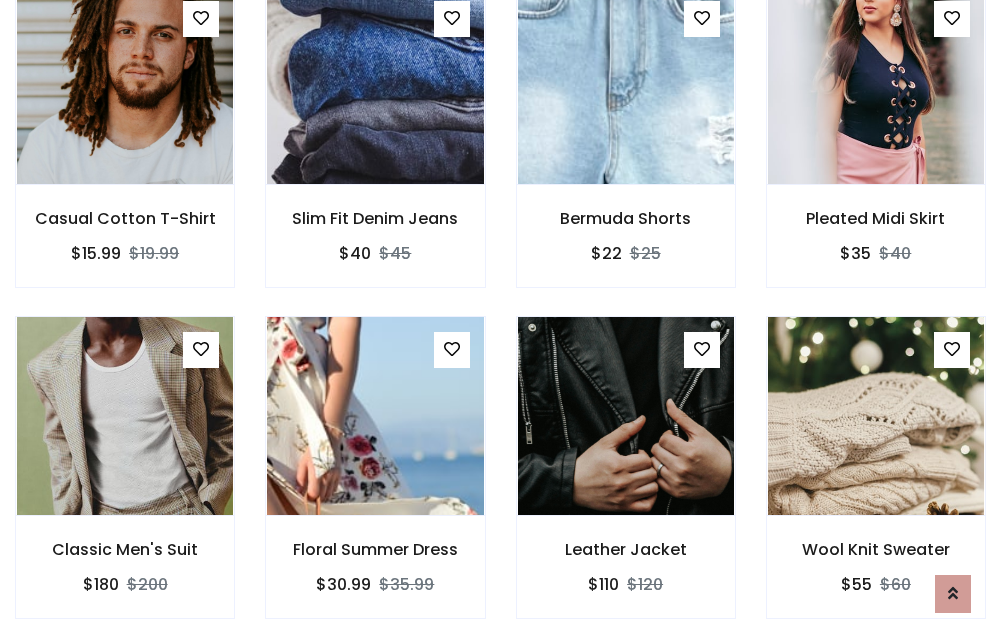 click on "Leather Jacket
$110
$120" at bounding box center (626, 481) 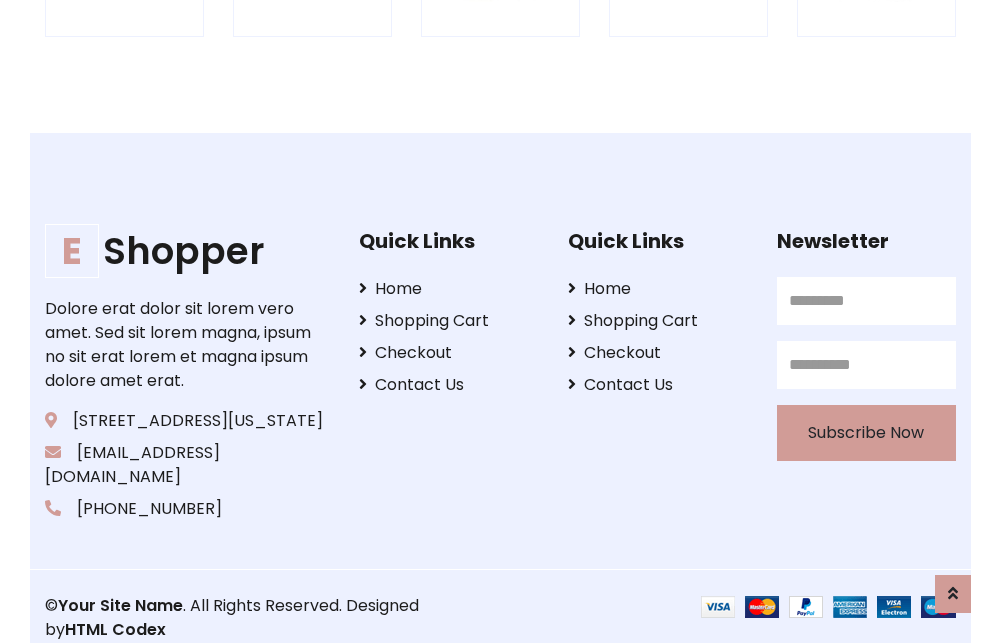 scroll, scrollTop: 3807, scrollLeft: 0, axis: vertical 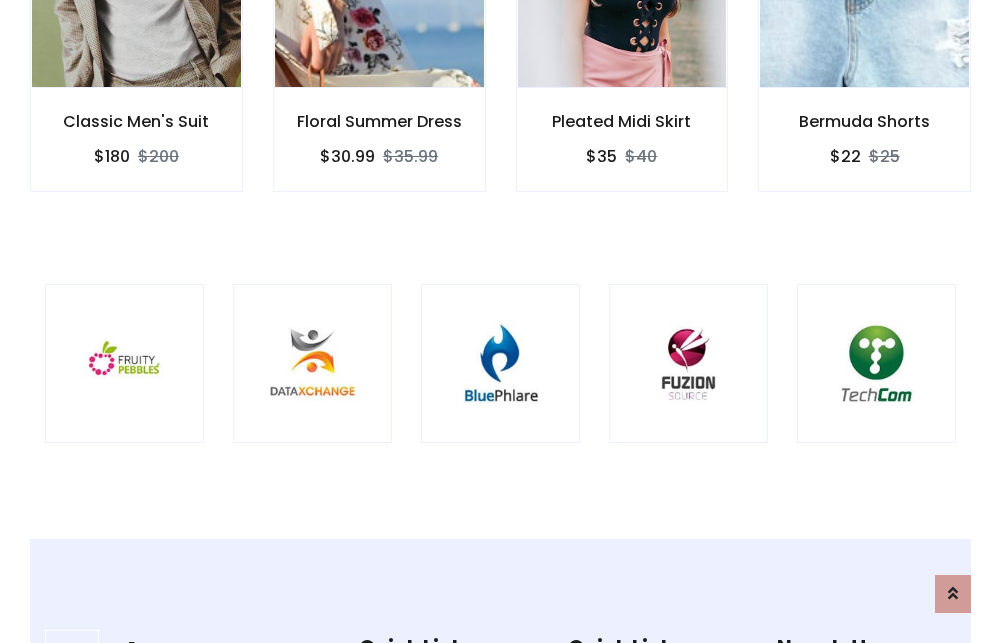 click at bounding box center [500, 363] 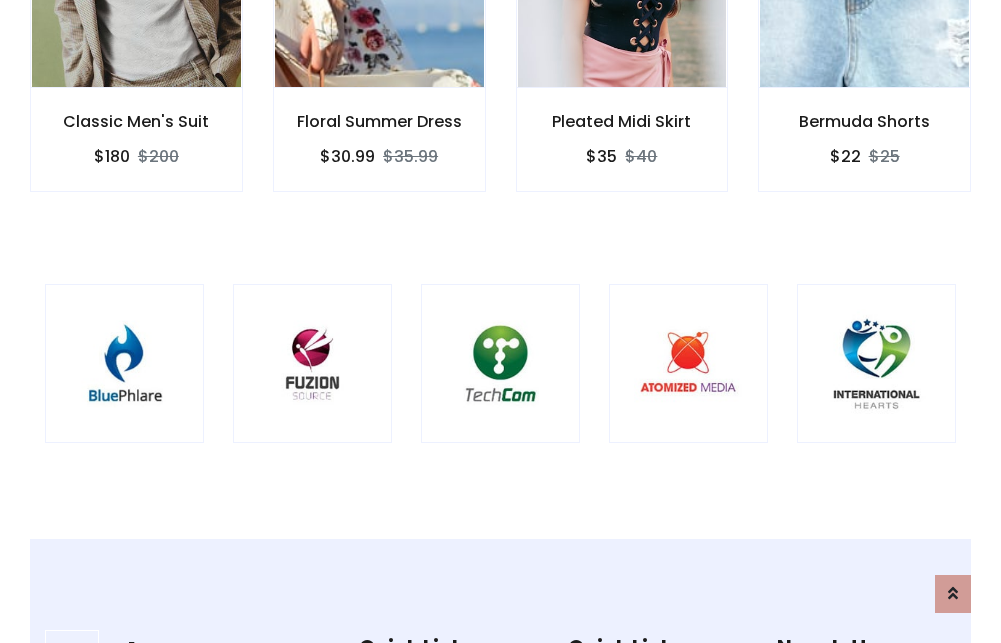 click at bounding box center (500, 363) 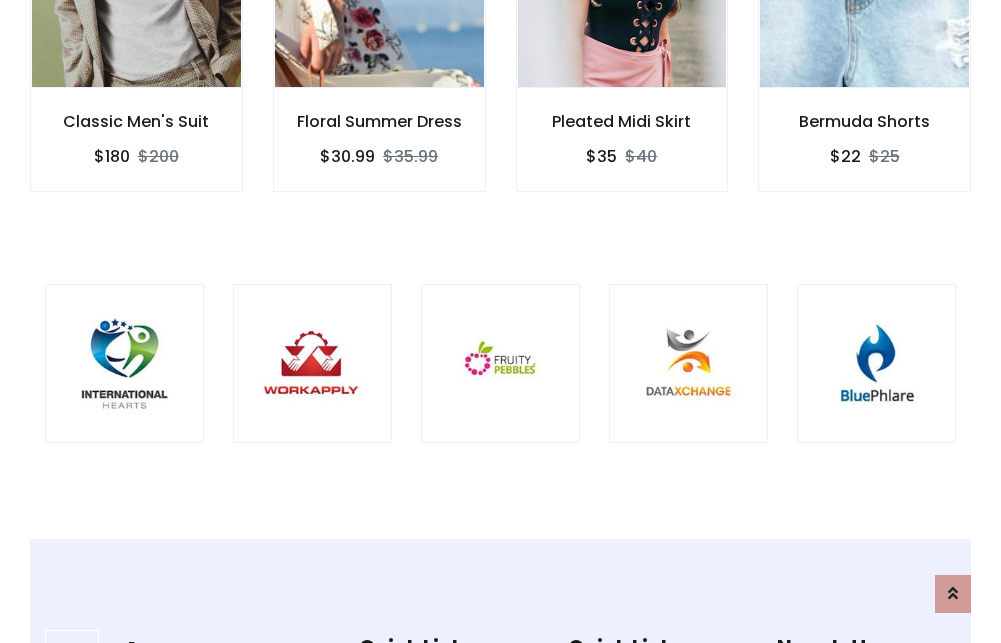 click at bounding box center [500, 363] 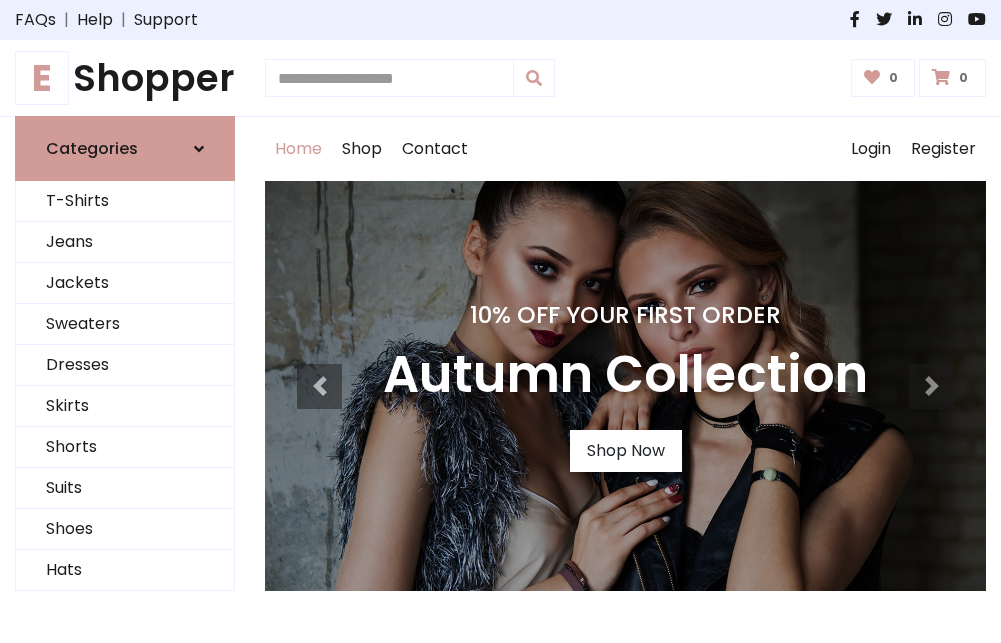 scroll, scrollTop: 0, scrollLeft: 0, axis: both 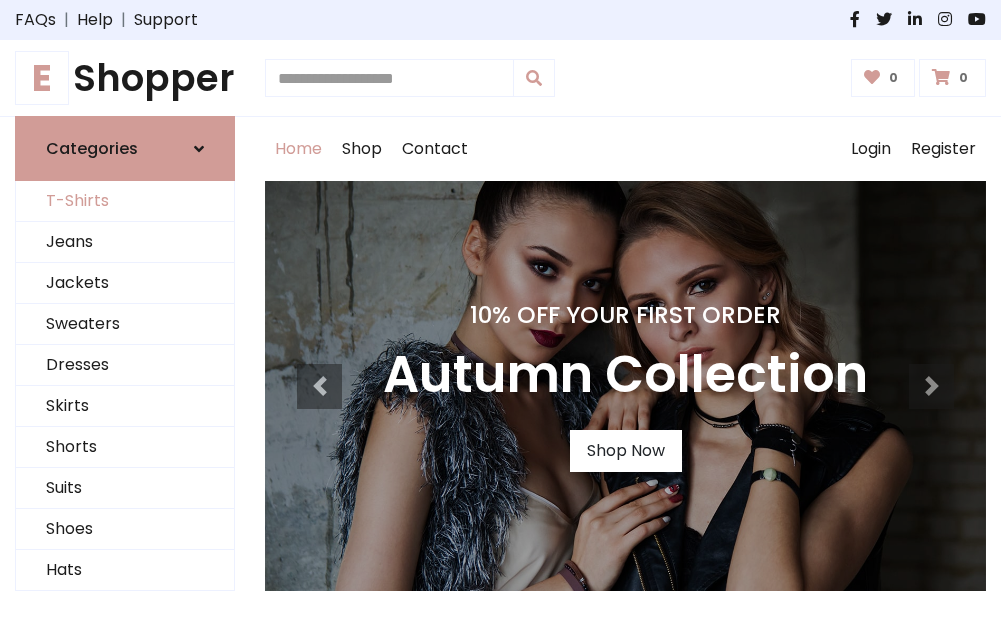 click on "T-Shirts" at bounding box center (125, 201) 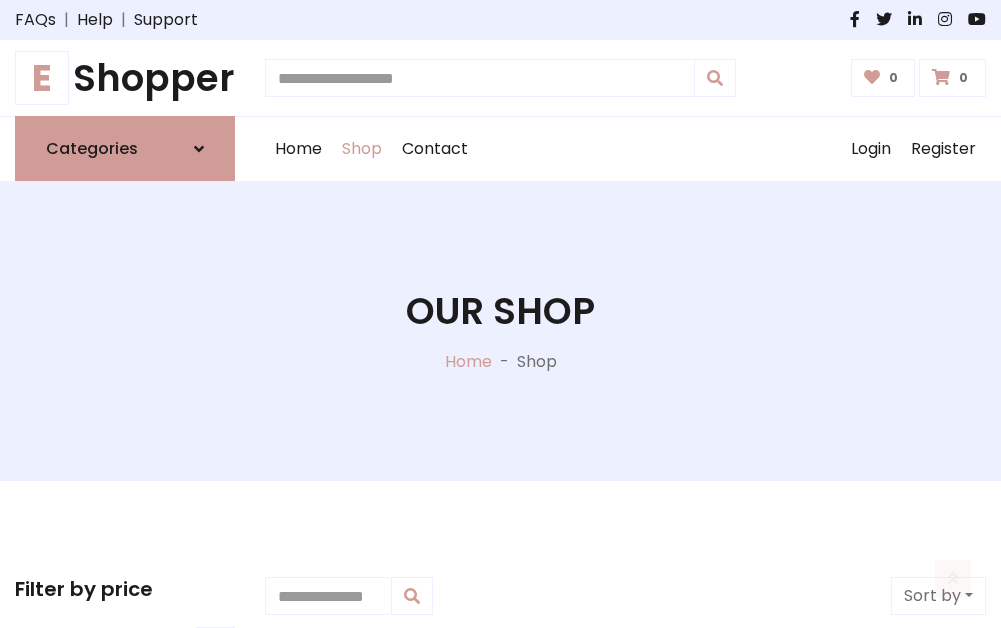 scroll, scrollTop: 802, scrollLeft: 0, axis: vertical 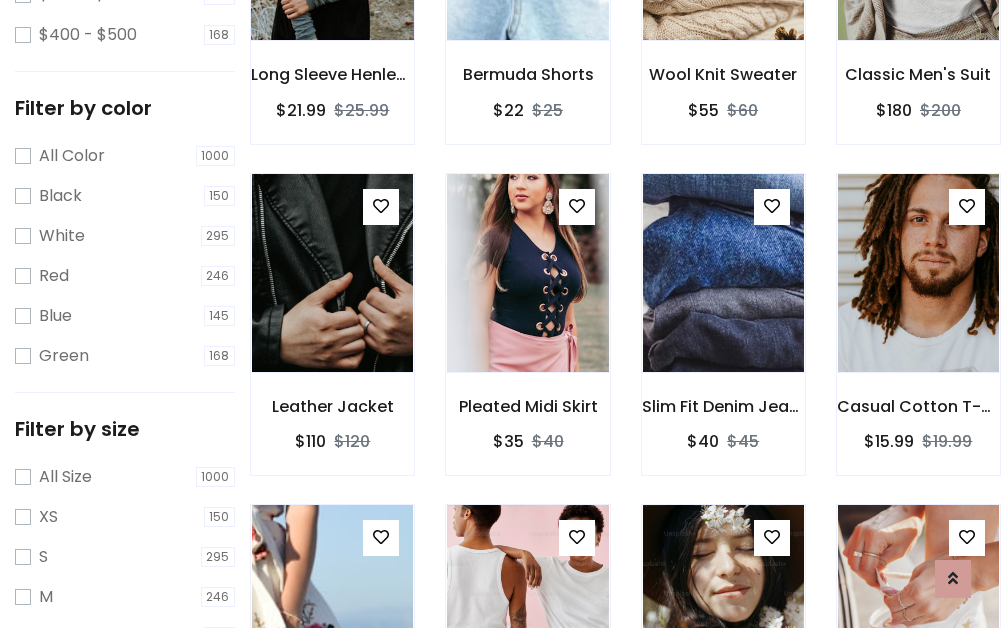 click at bounding box center (332, -59) 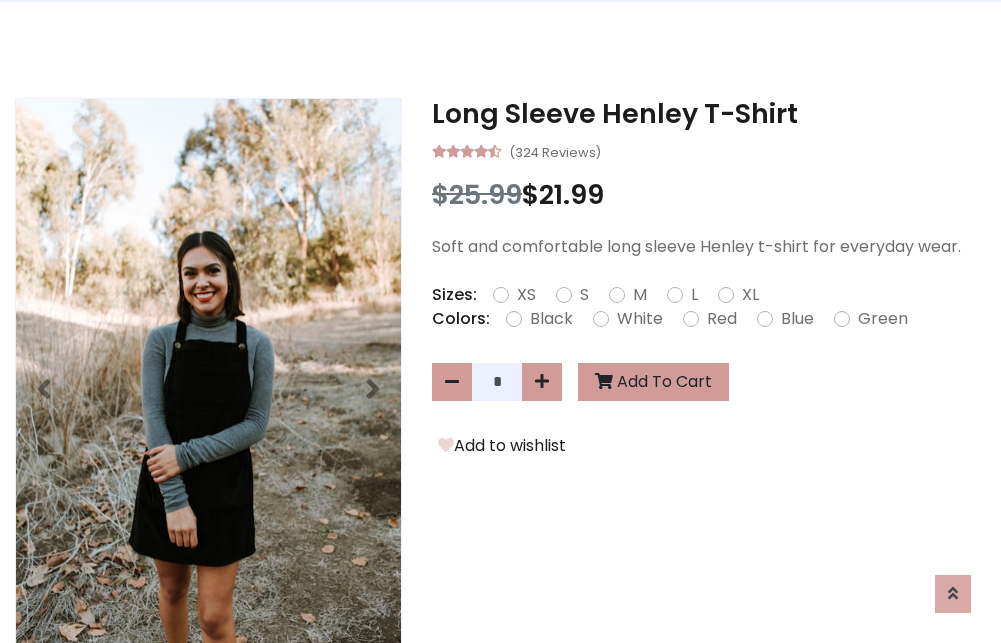 scroll, scrollTop: 0, scrollLeft: 0, axis: both 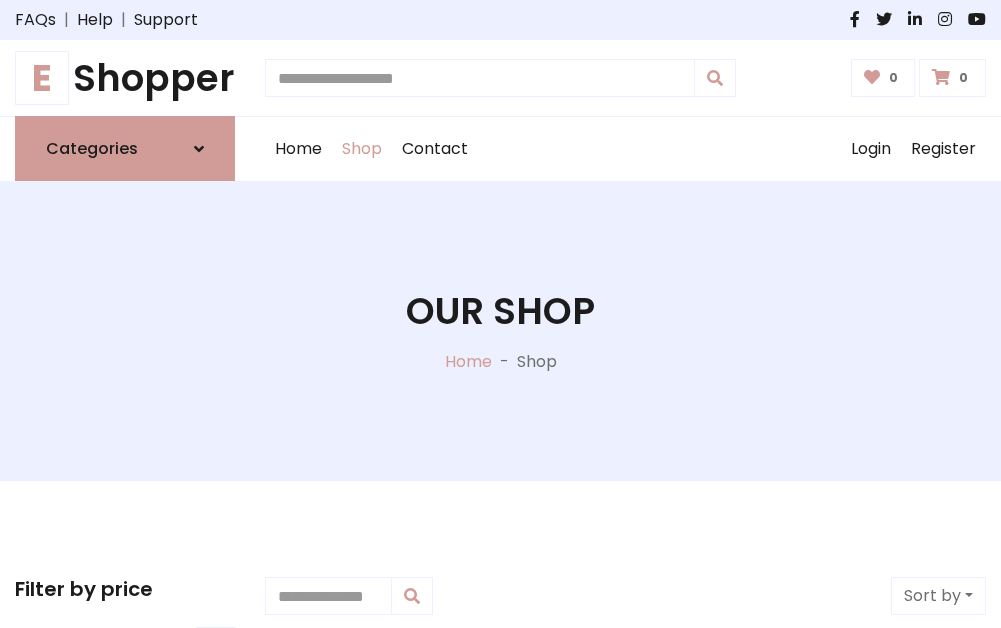 click on "E Shopper" at bounding box center [125, 78] 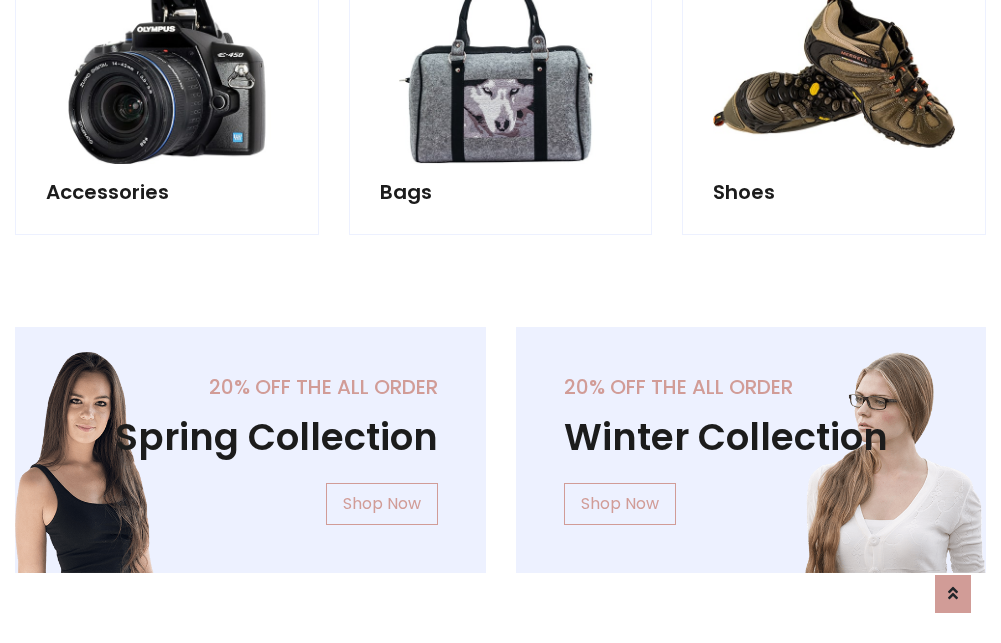scroll, scrollTop: 1943, scrollLeft: 0, axis: vertical 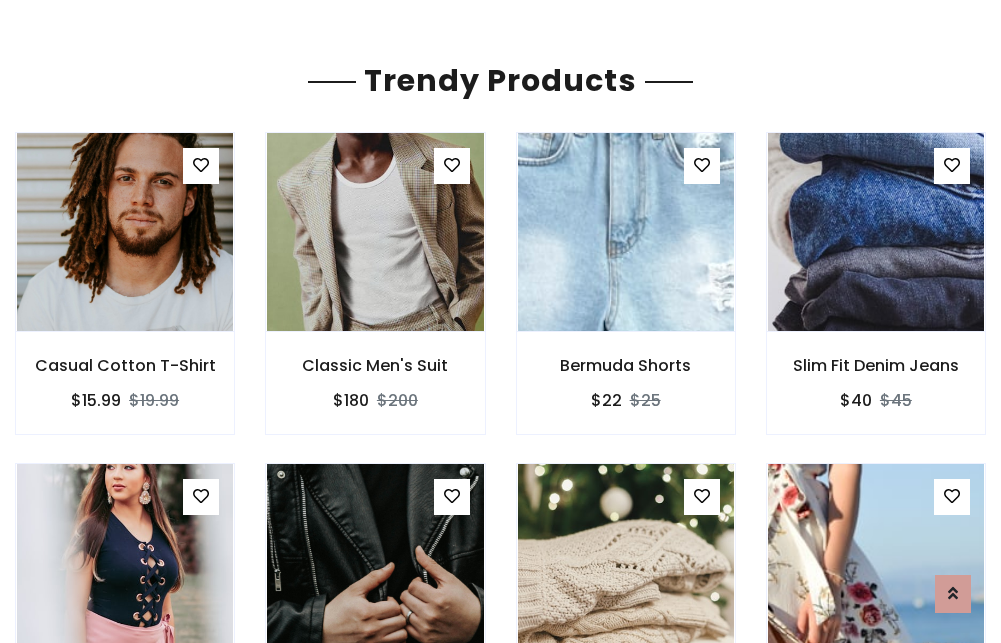 click on "Shop" at bounding box center (362, -1794) 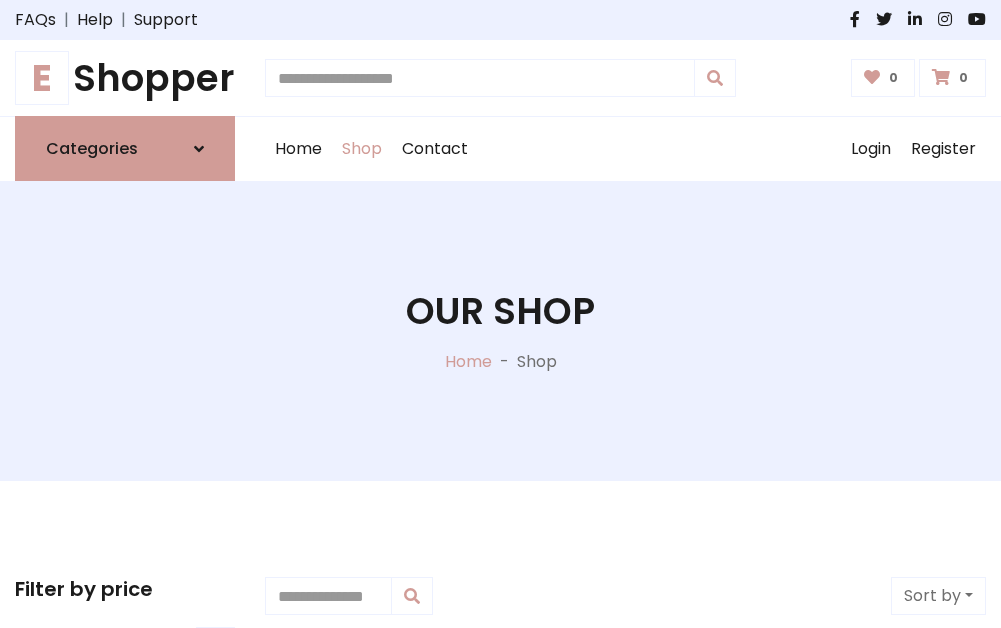 scroll, scrollTop: 0, scrollLeft: 0, axis: both 